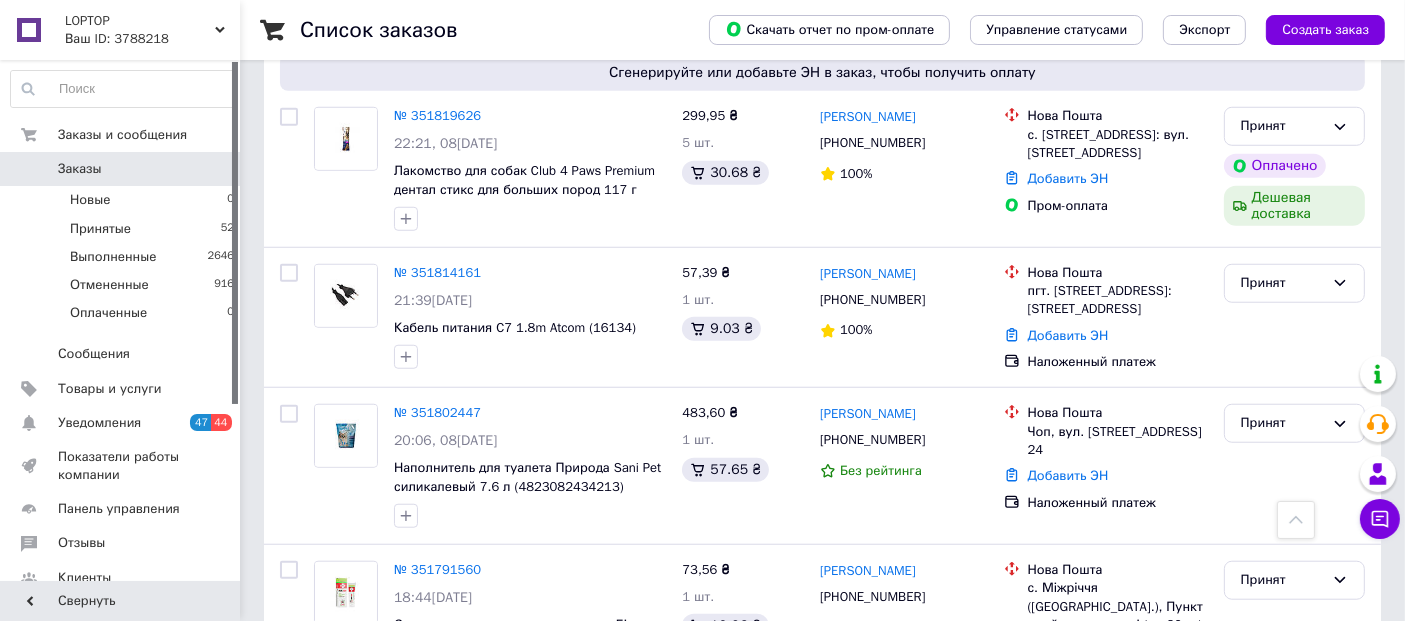 scroll, scrollTop: 1666, scrollLeft: 0, axis: vertical 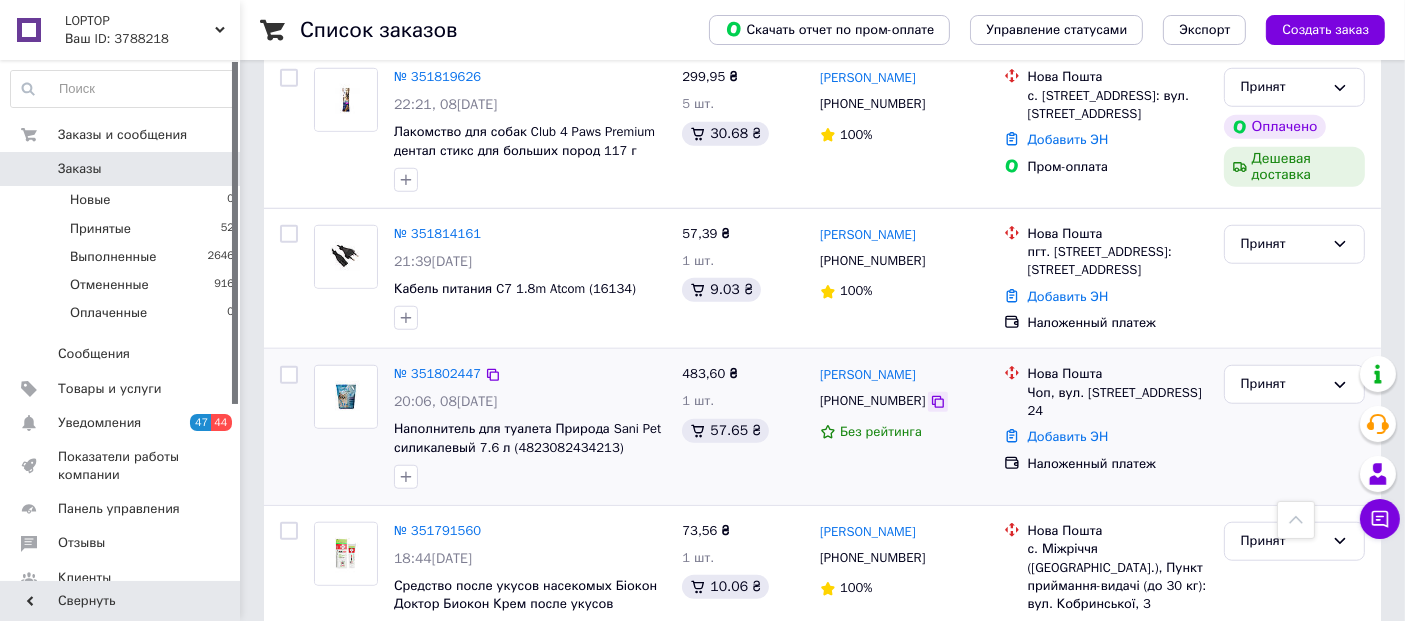 click 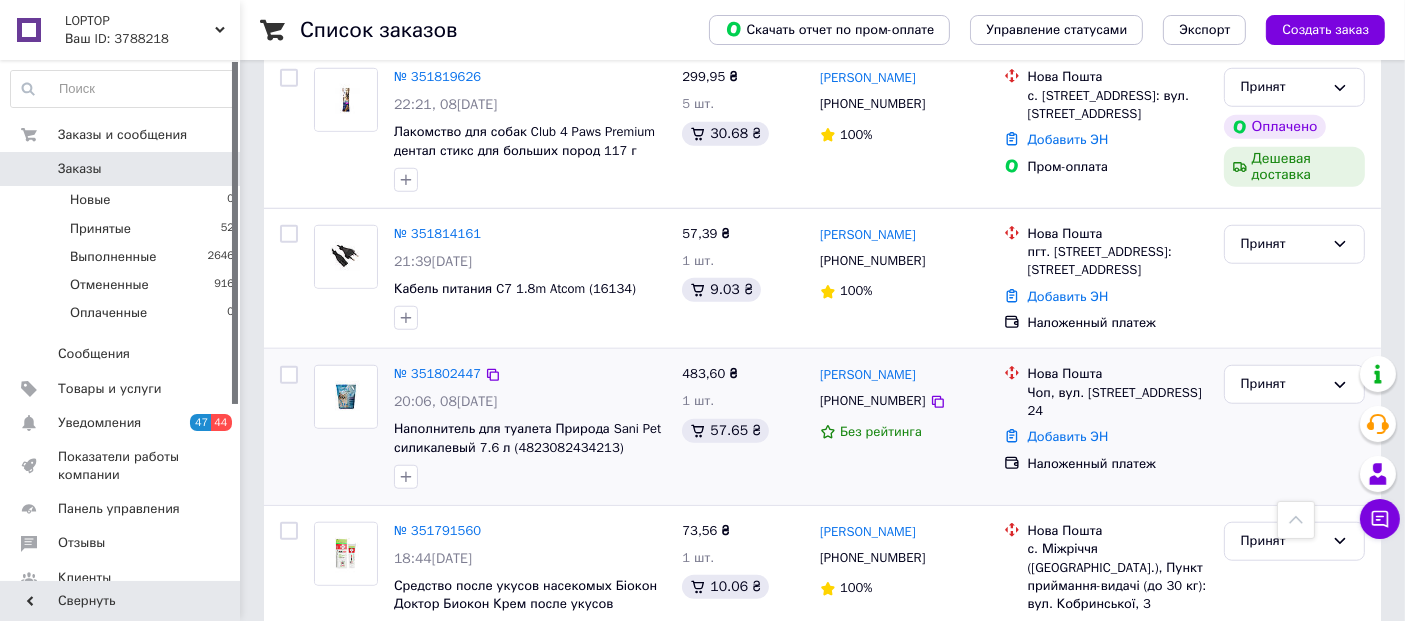 drag, startPoint x: 929, startPoint y: 321, endPoint x: 814, endPoint y: 320, distance: 115.00435 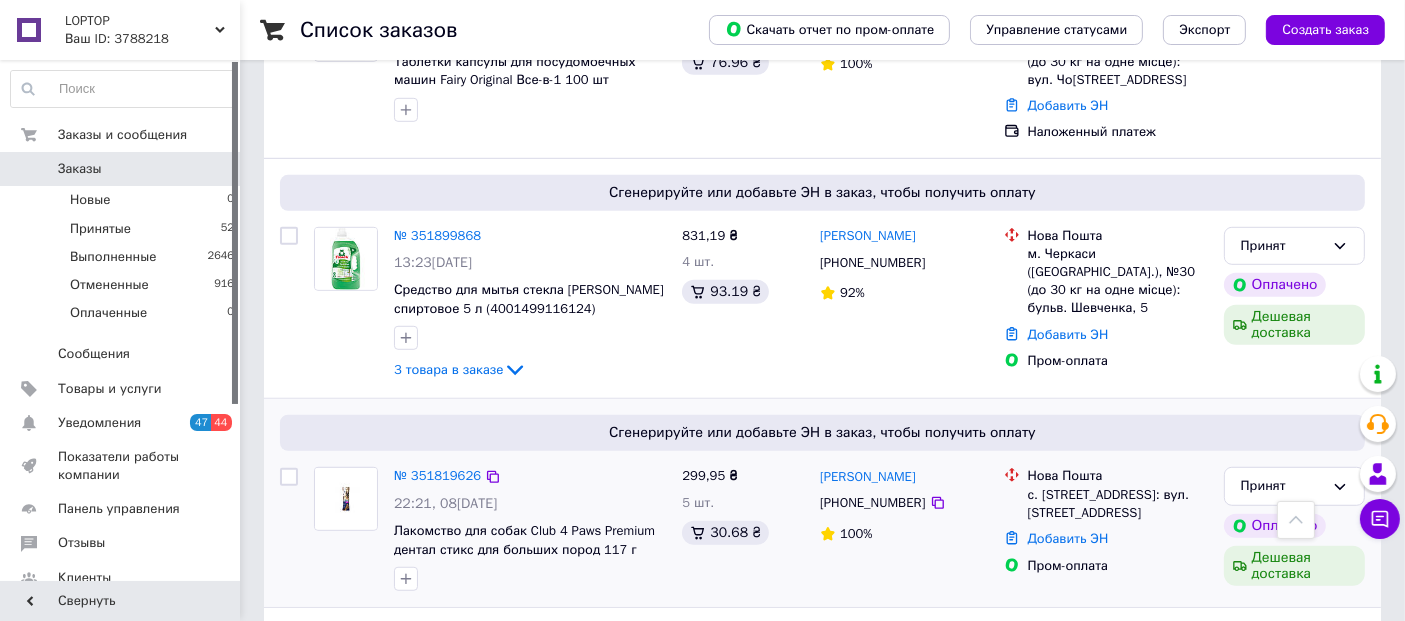 scroll, scrollTop: 1222, scrollLeft: 0, axis: vertical 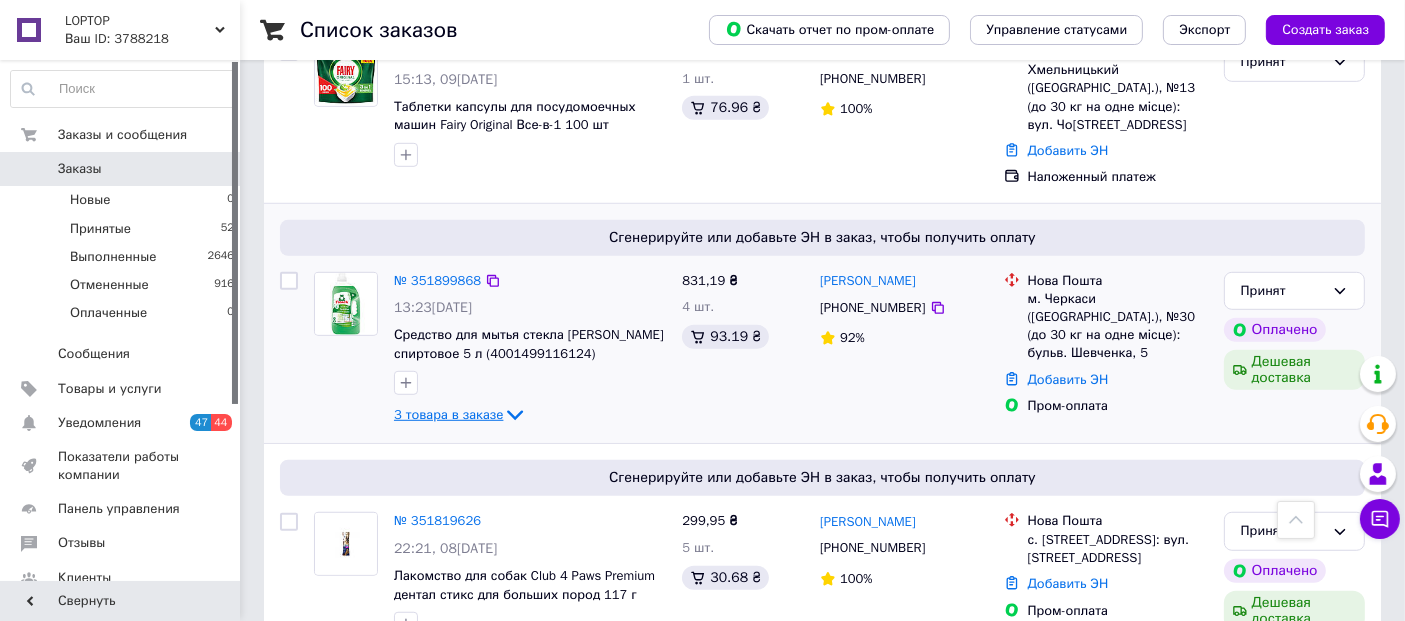 click 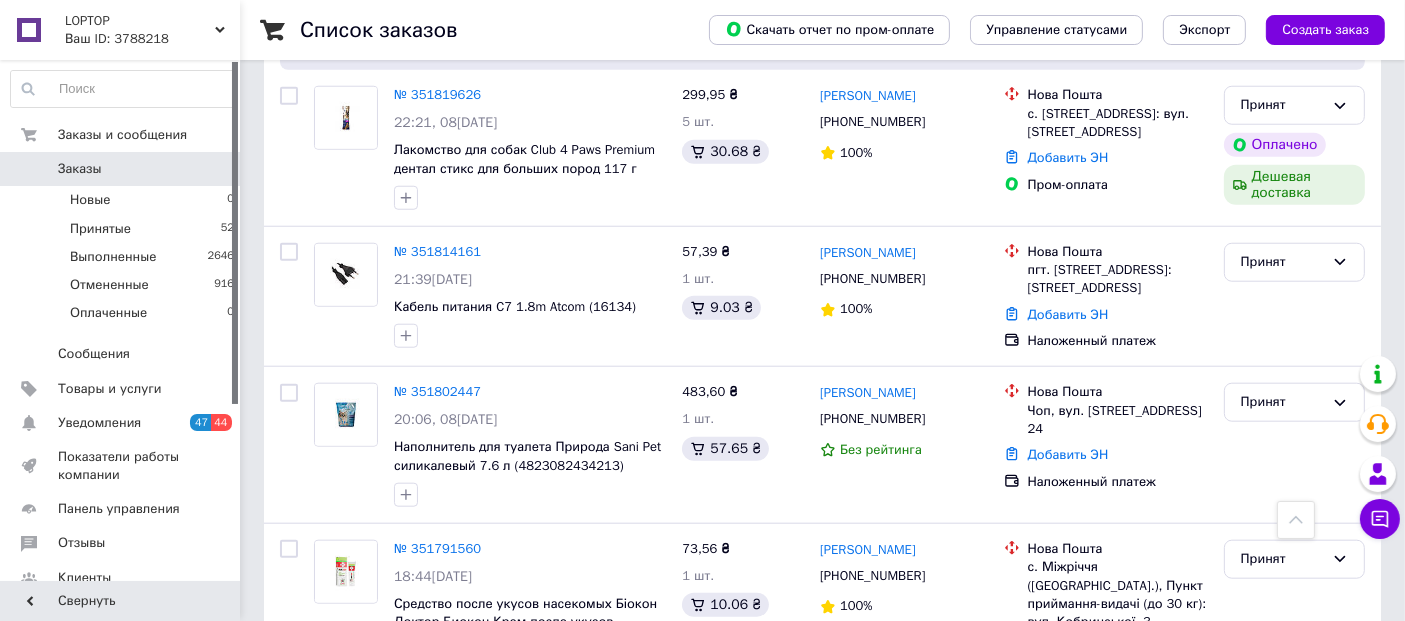 scroll, scrollTop: 1777, scrollLeft: 0, axis: vertical 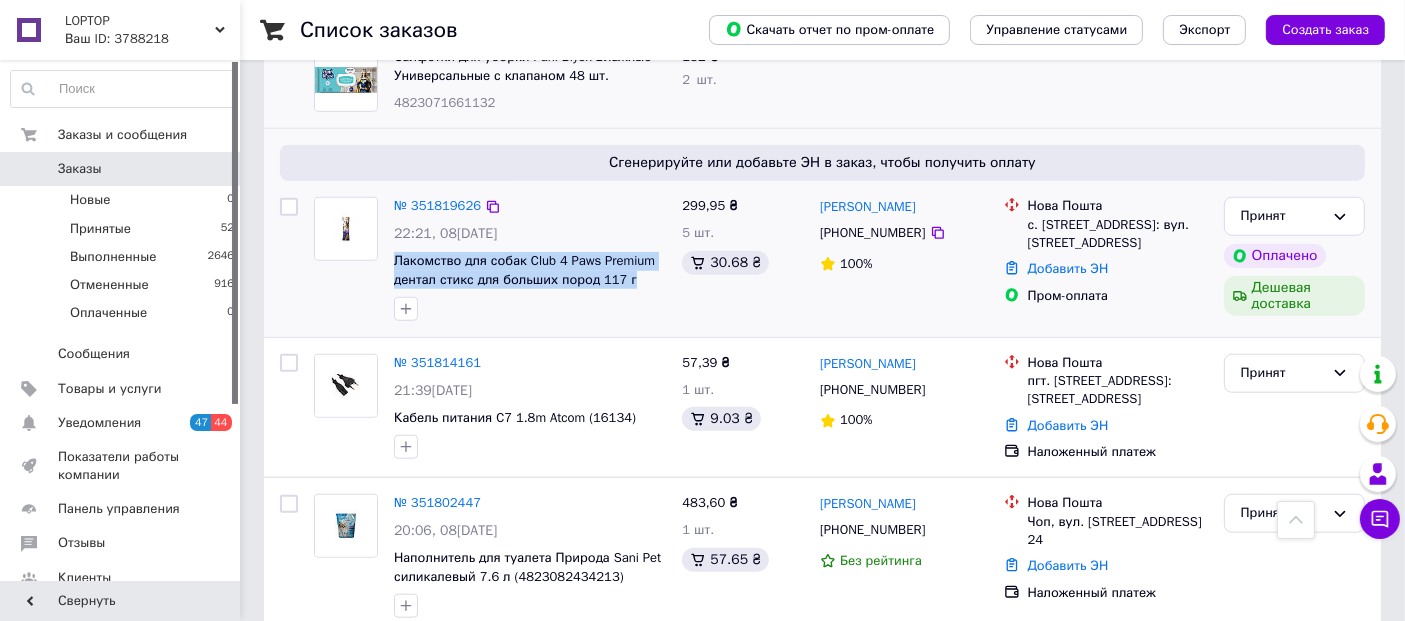 drag, startPoint x: 639, startPoint y: 230, endPoint x: 388, endPoint y: 203, distance: 252.44801 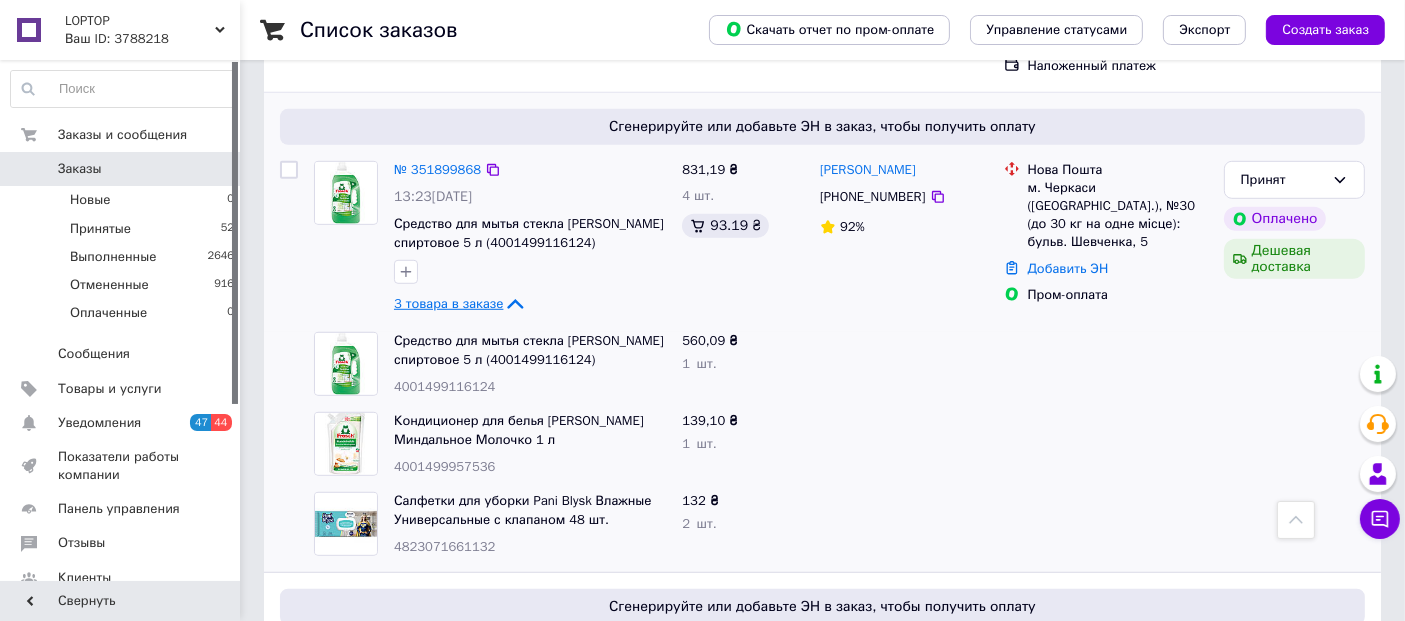 scroll, scrollTop: 1222, scrollLeft: 0, axis: vertical 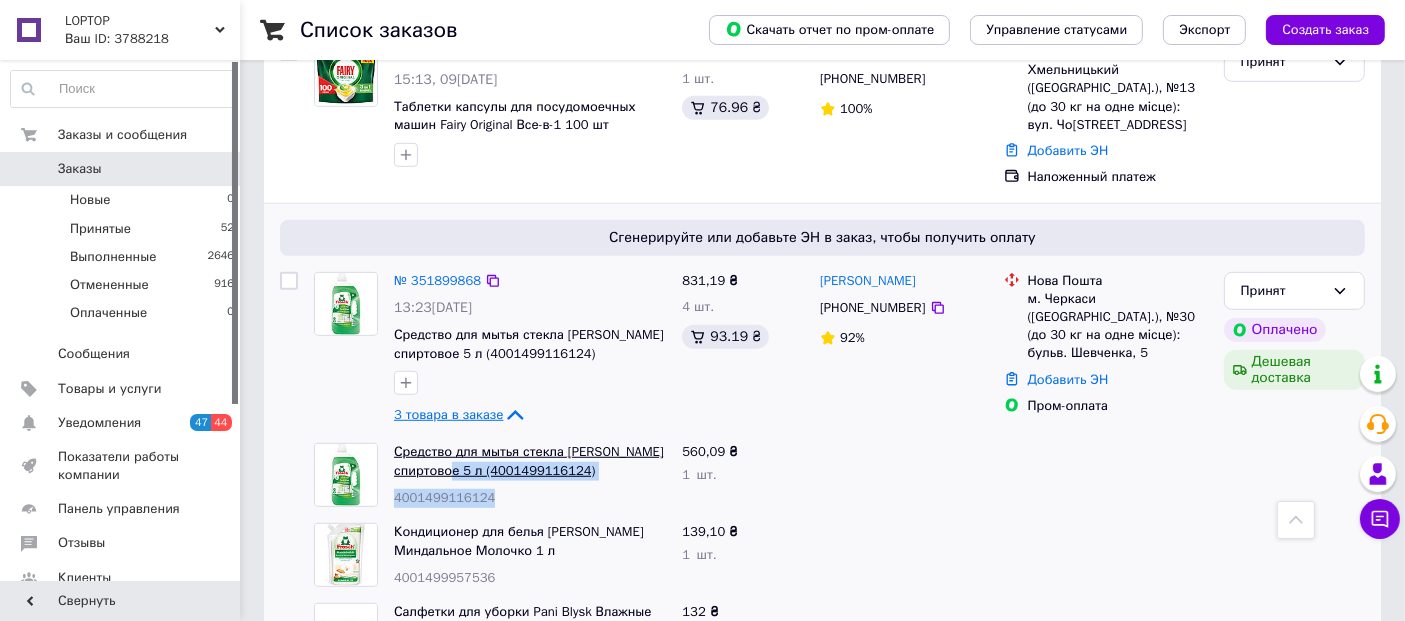 drag, startPoint x: 525, startPoint y: 429, endPoint x: 419, endPoint y: 411, distance: 107.51744 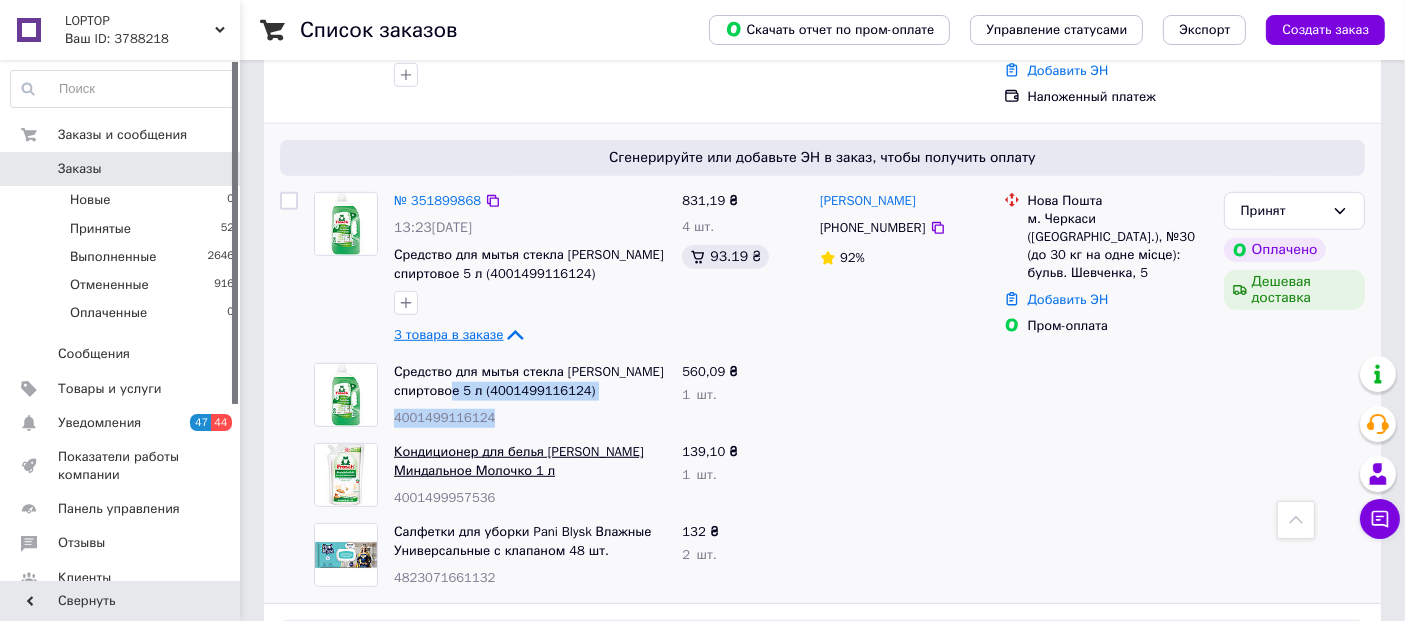 scroll, scrollTop: 1333, scrollLeft: 0, axis: vertical 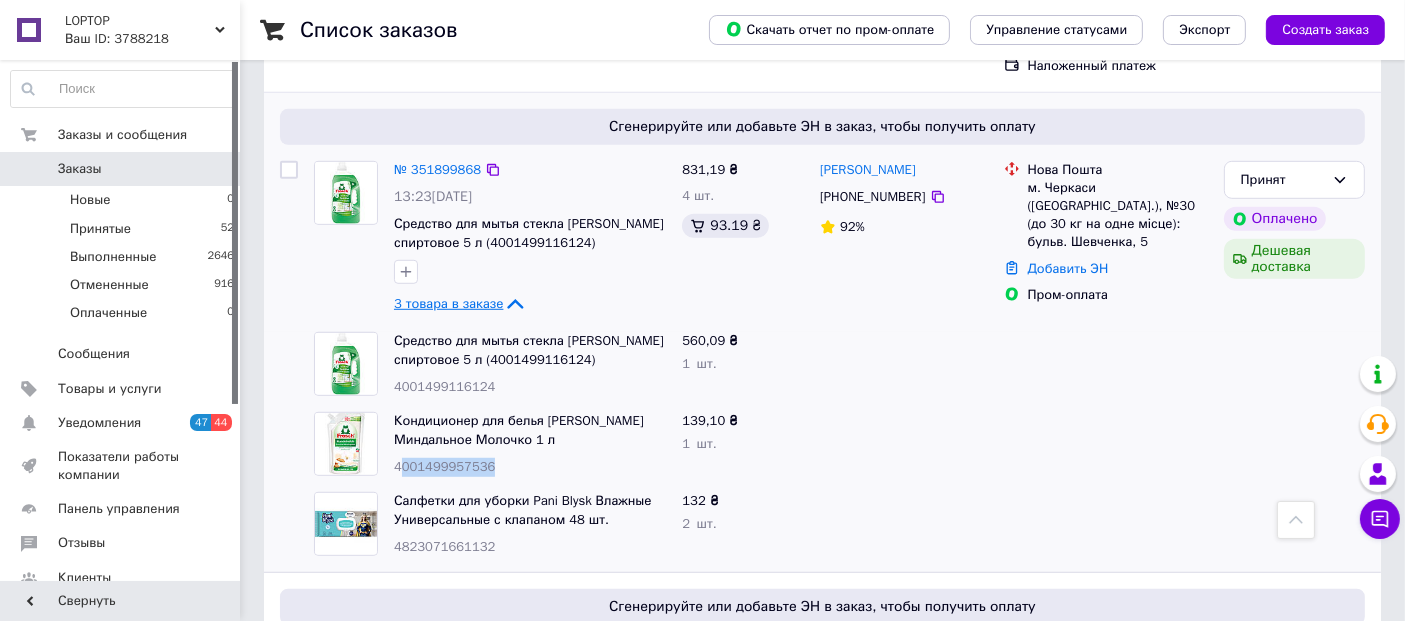 drag, startPoint x: 491, startPoint y: 410, endPoint x: 397, endPoint y: 415, distance: 94.13288 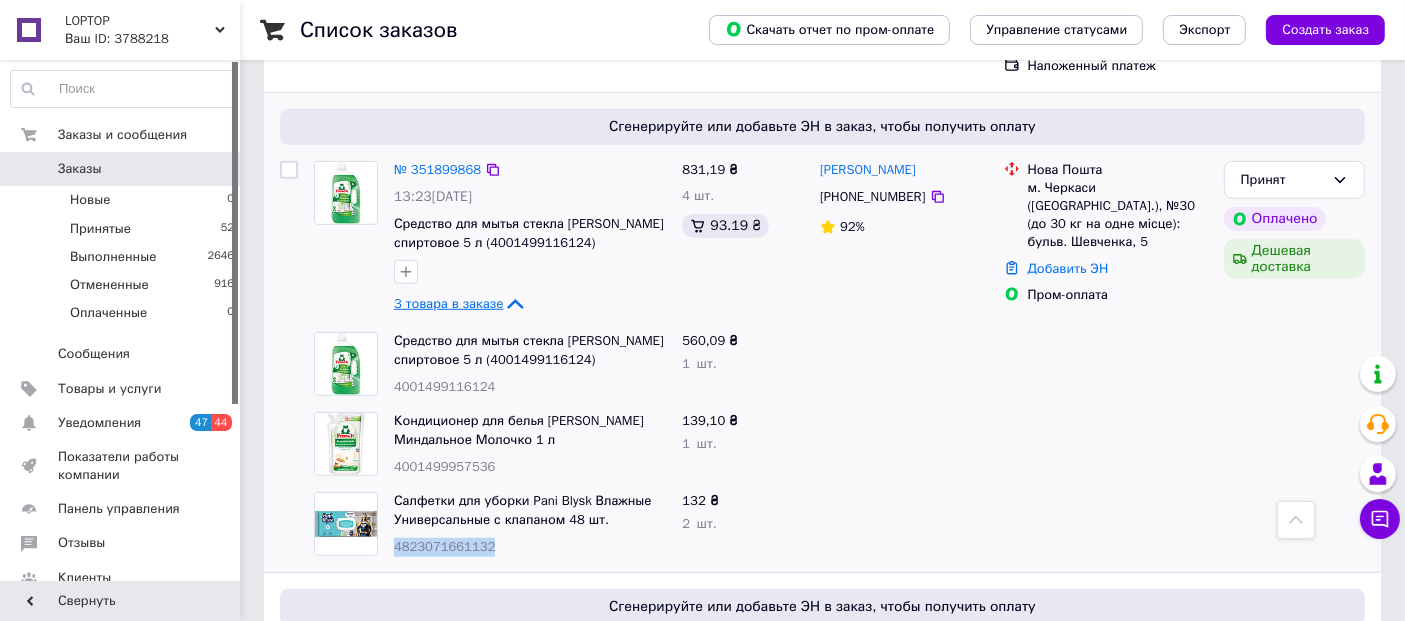 drag, startPoint x: 497, startPoint y: 501, endPoint x: 392, endPoint y: 488, distance: 105.801704 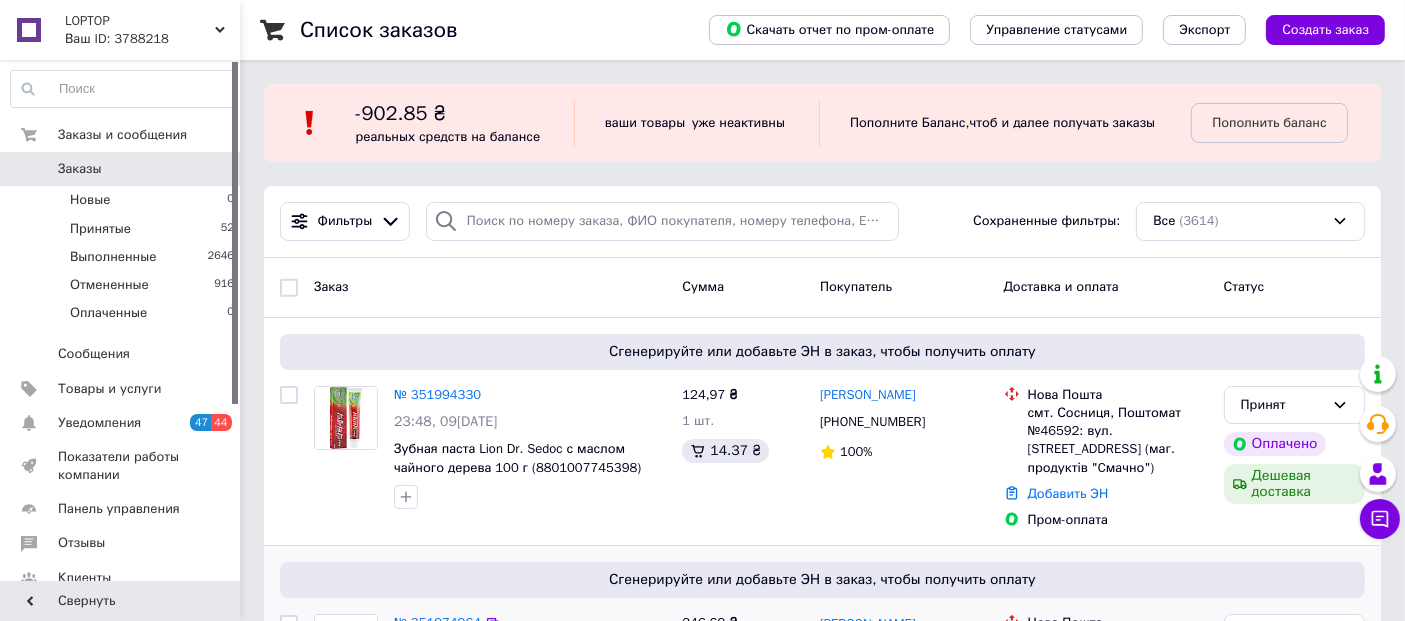 scroll, scrollTop: 0, scrollLeft: 0, axis: both 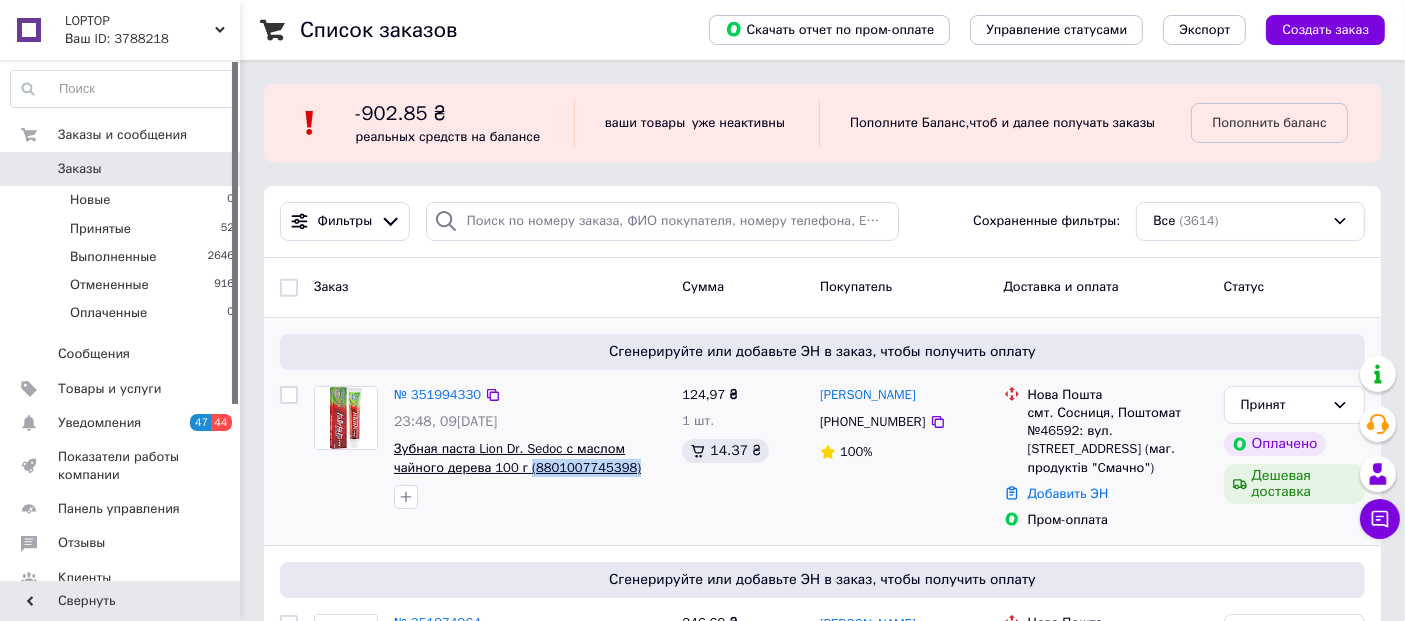 drag, startPoint x: 640, startPoint y: 472, endPoint x: 526, endPoint y: 467, distance: 114.1096 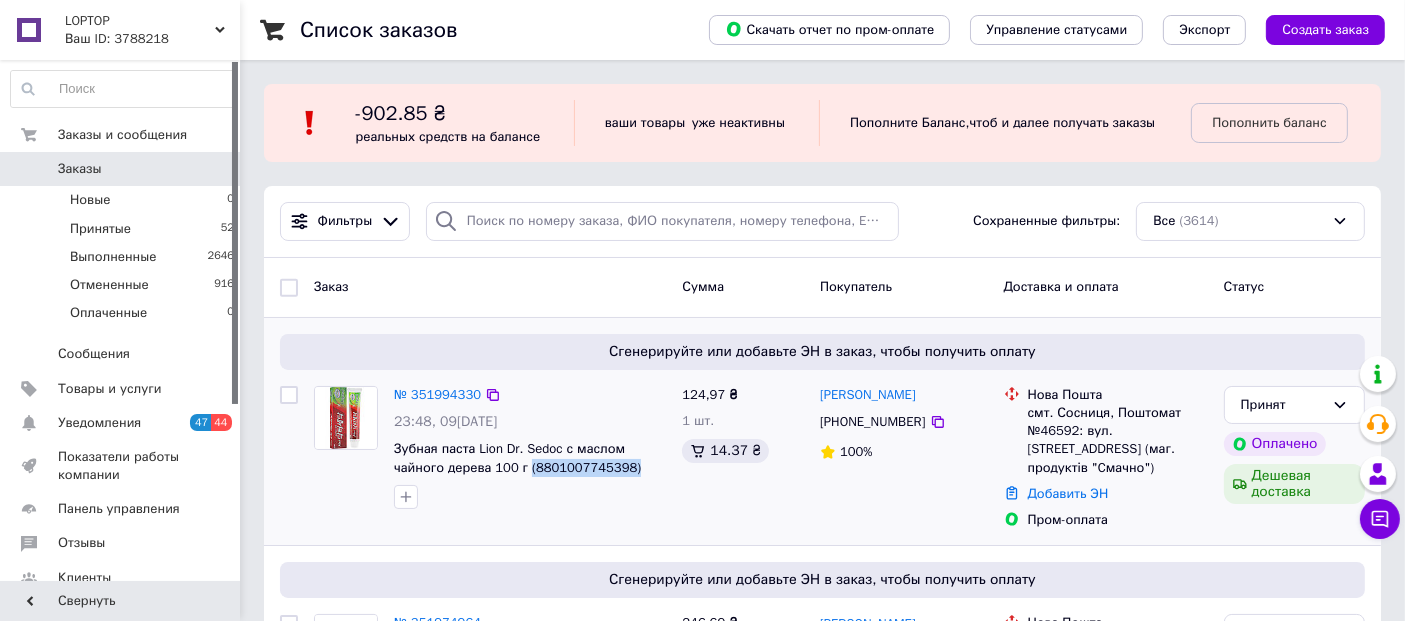 copy on "(8801007745398)" 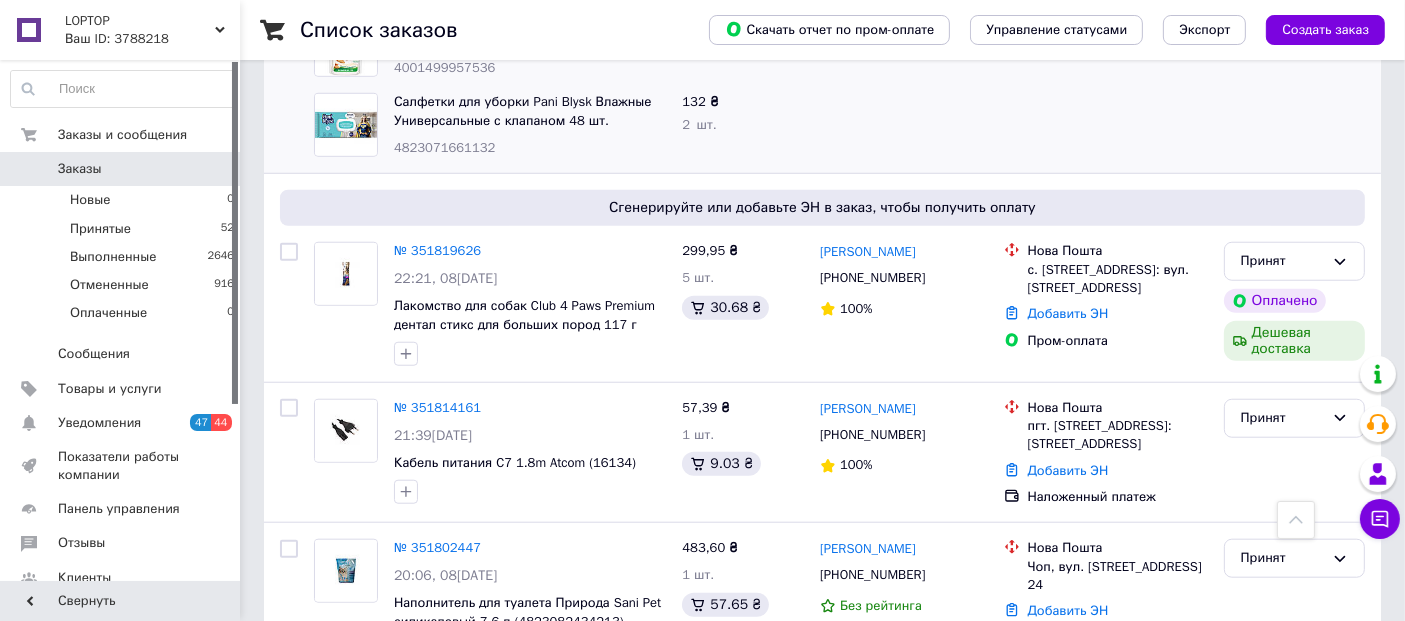 scroll, scrollTop: 1777, scrollLeft: 0, axis: vertical 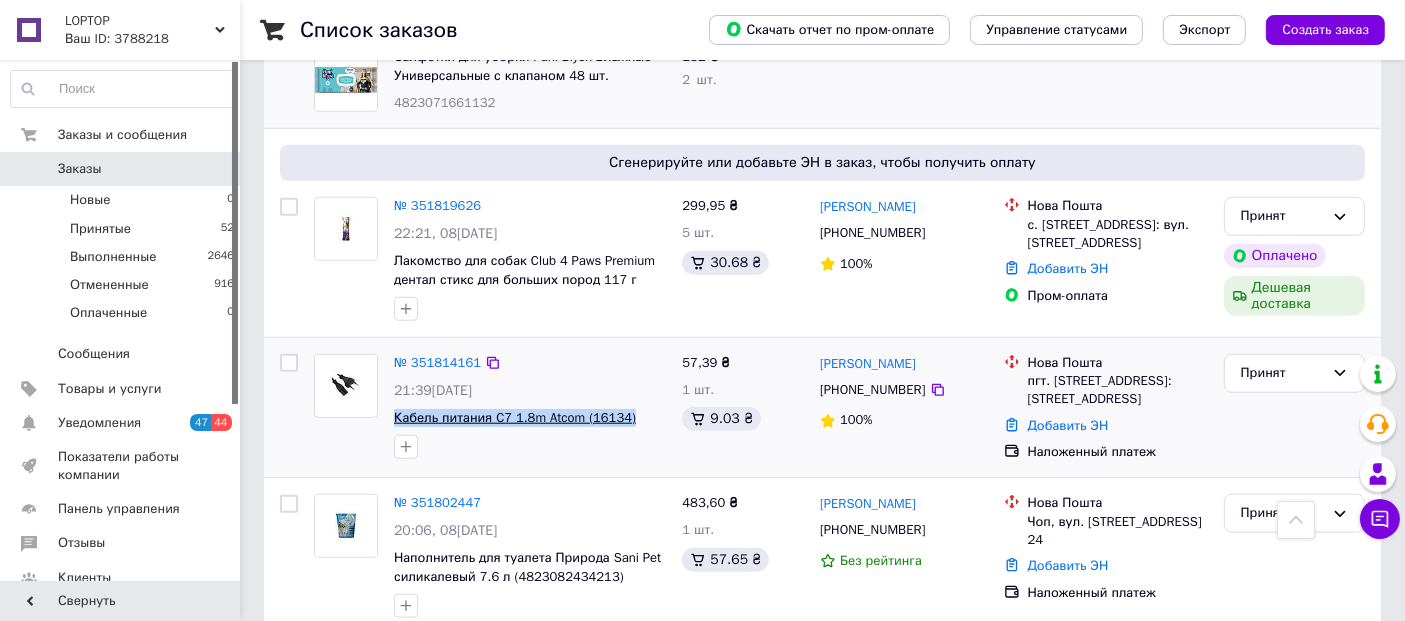 drag, startPoint x: 634, startPoint y: 367, endPoint x: 394, endPoint y: 361, distance: 240.07498 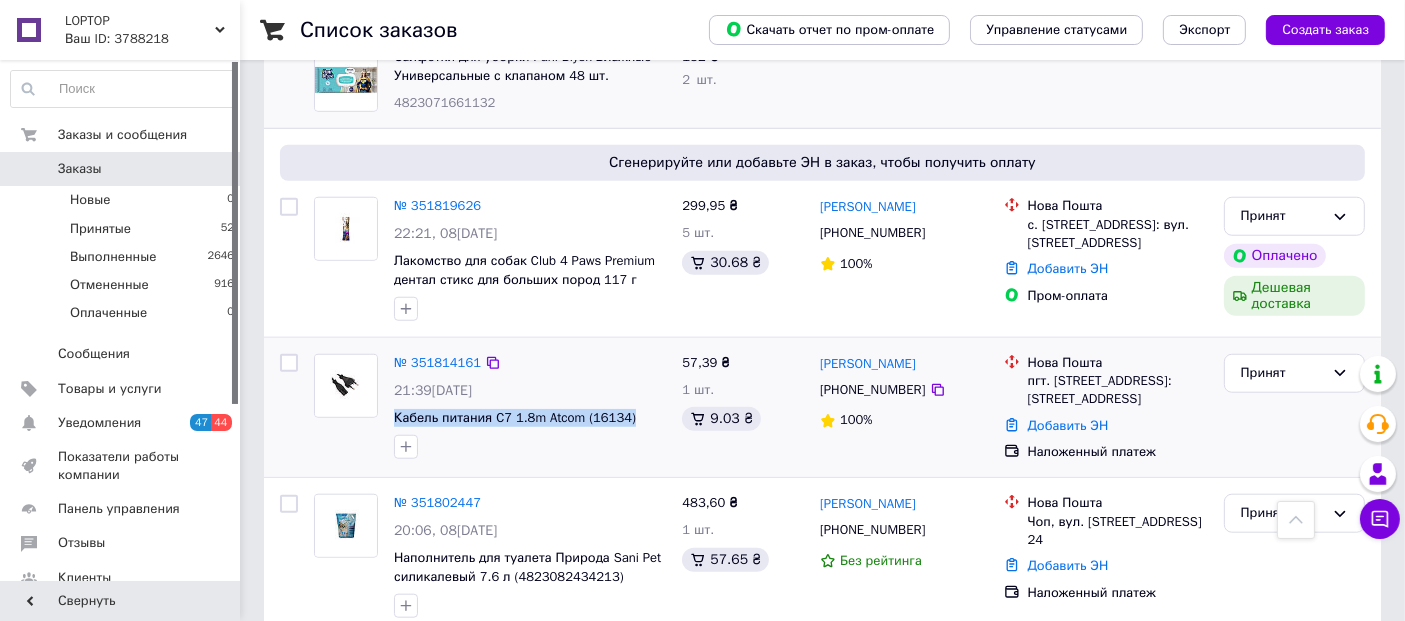 copy on "Кабель питания C7 1.8m Atcom (16134)" 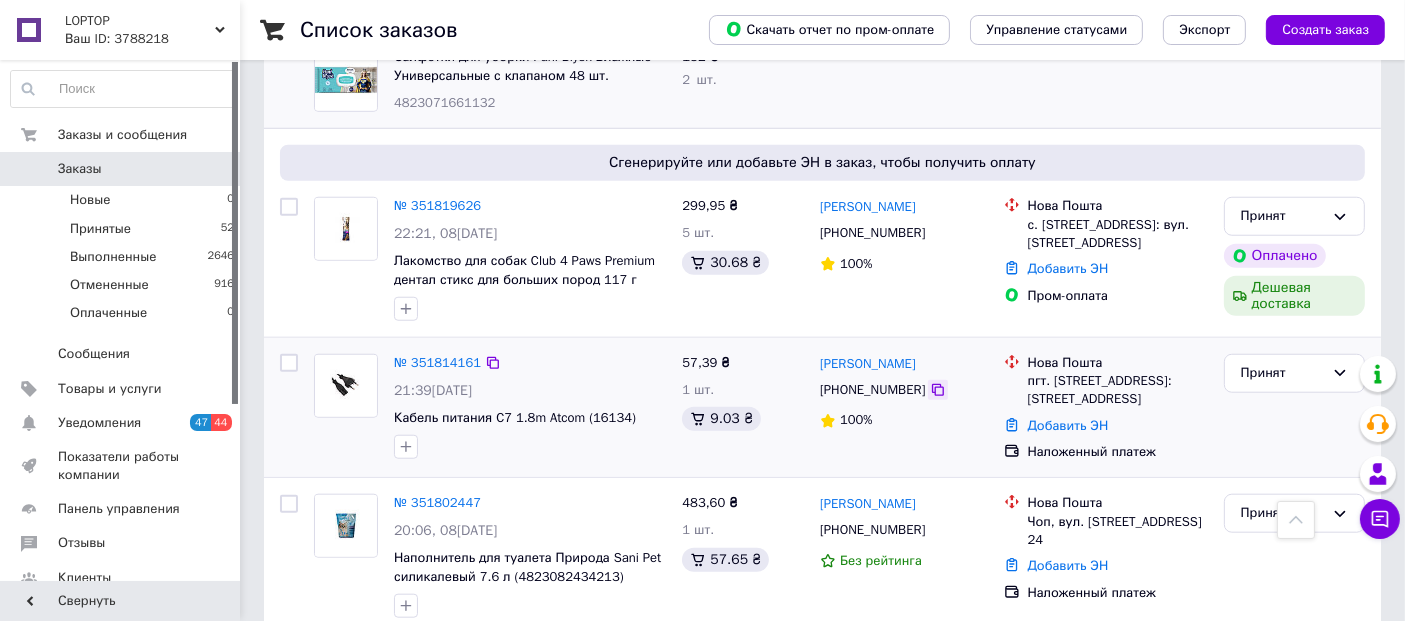 click 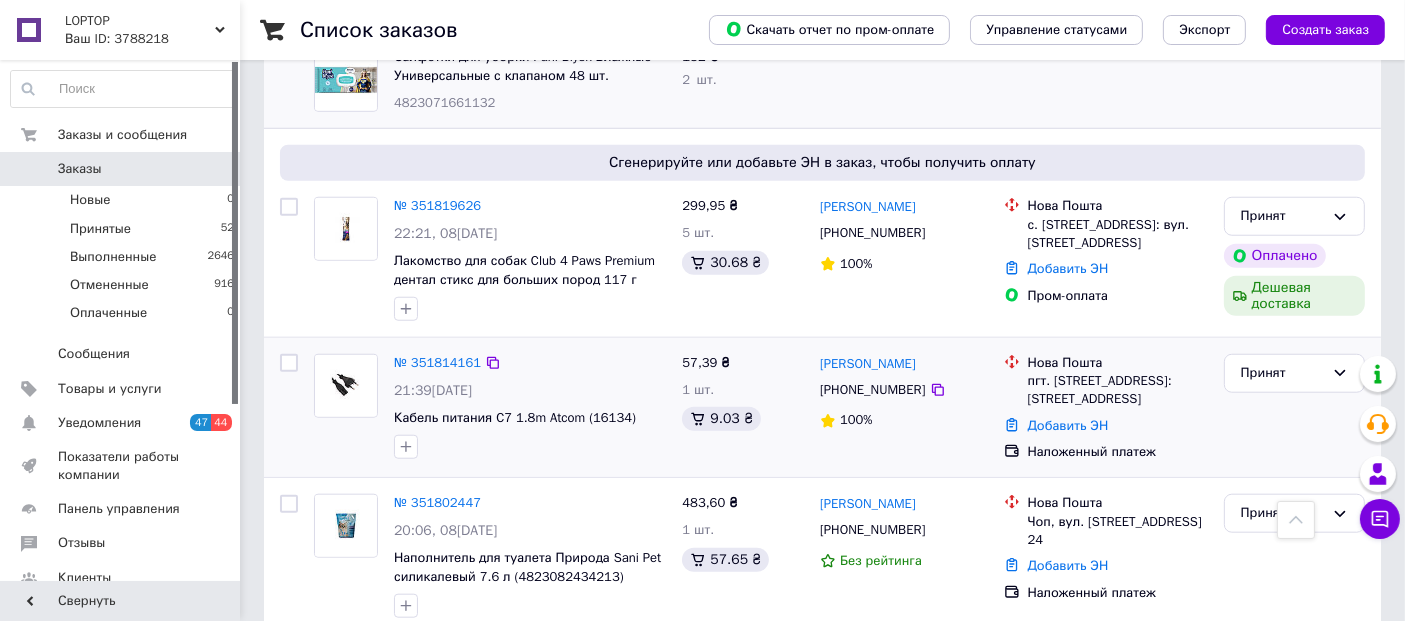 drag, startPoint x: 937, startPoint y: 309, endPoint x: 816, endPoint y: 311, distance: 121.016525 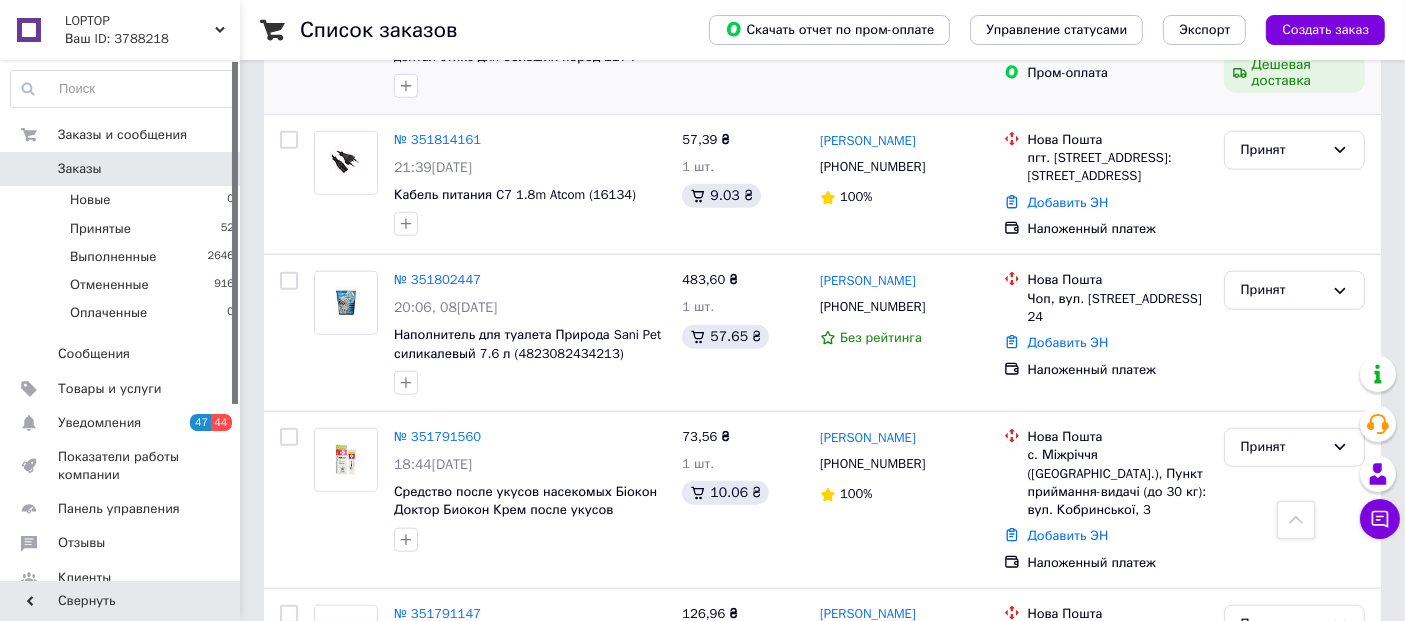 scroll, scrollTop: 2111, scrollLeft: 0, axis: vertical 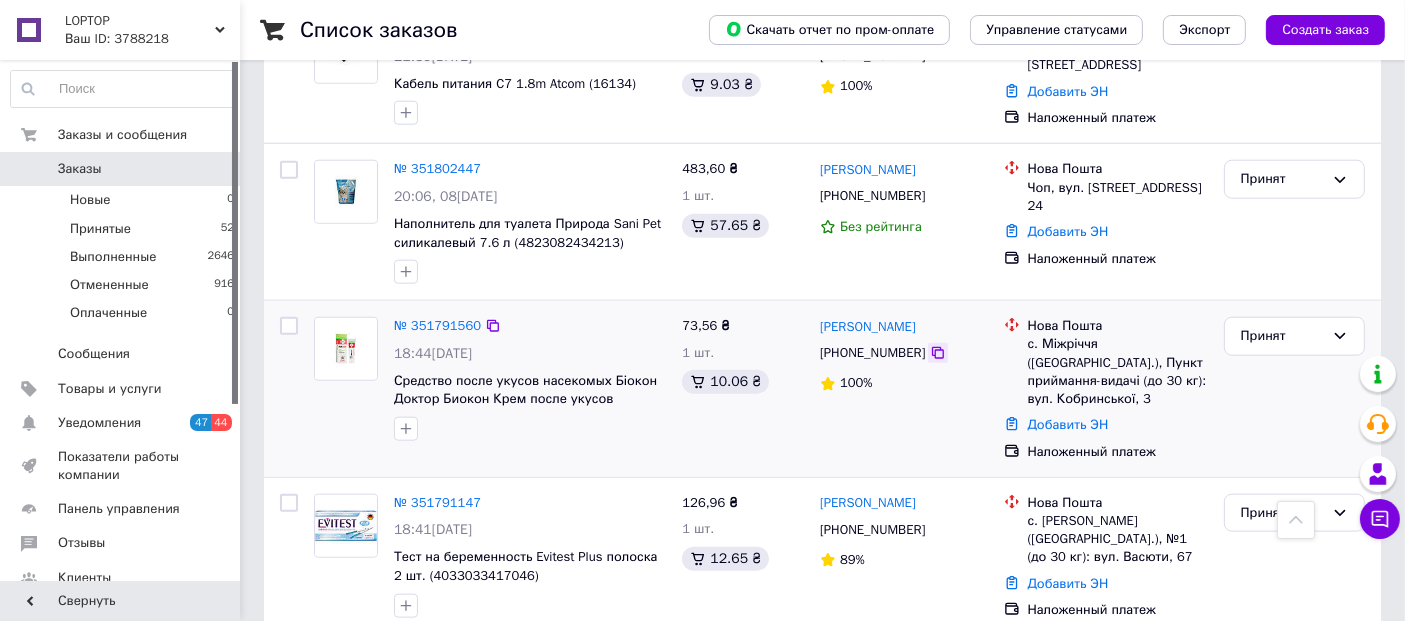 click 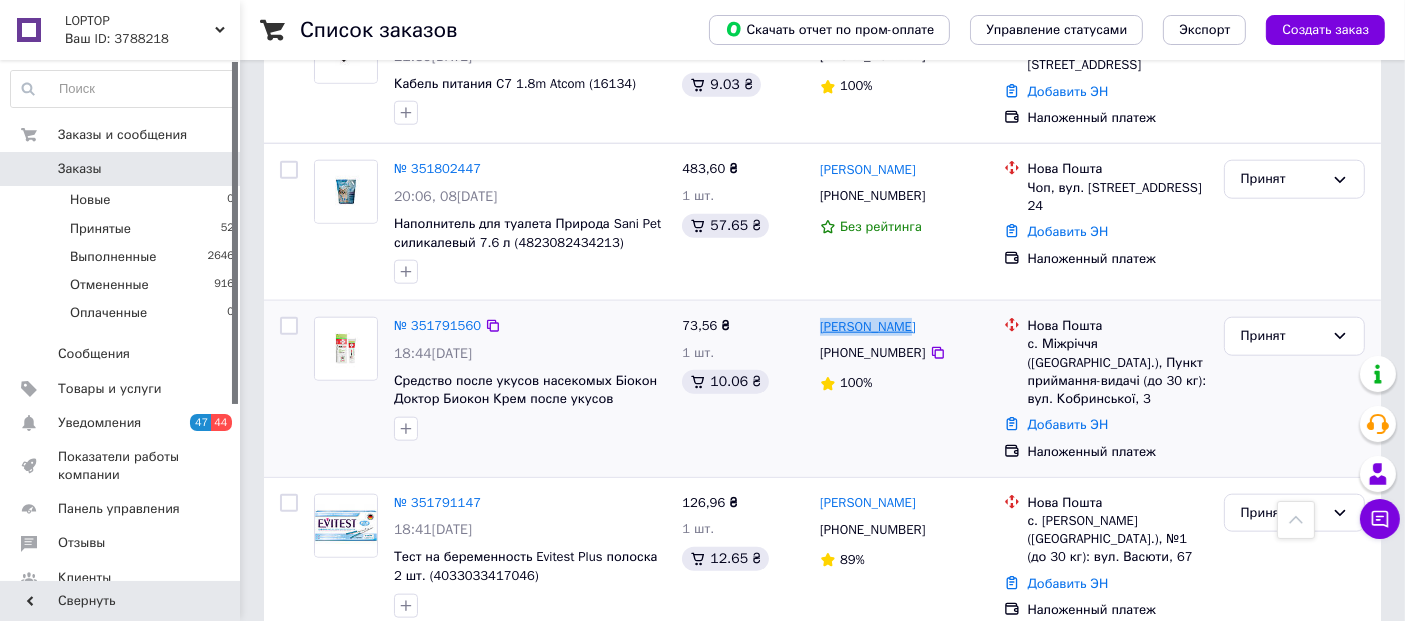 drag, startPoint x: 913, startPoint y: 273, endPoint x: 822, endPoint y: 271, distance: 91.02197 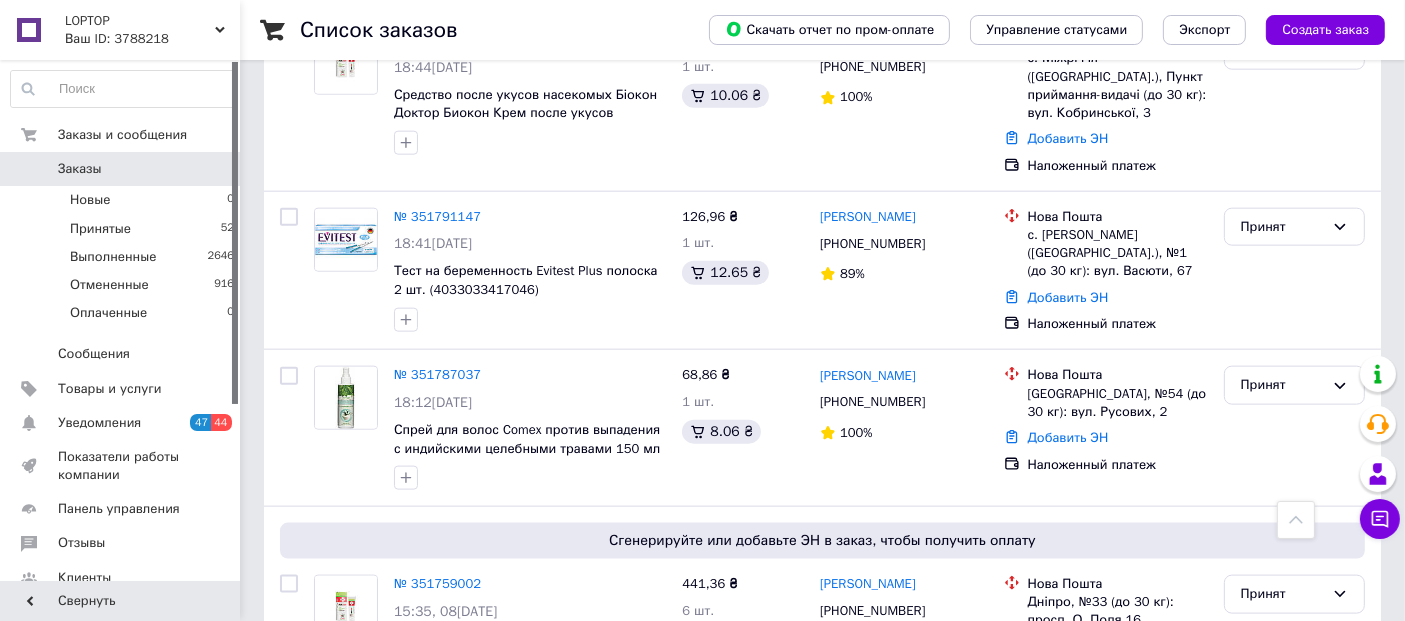 scroll, scrollTop: 2444, scrollLeft: 0, axis: vertical 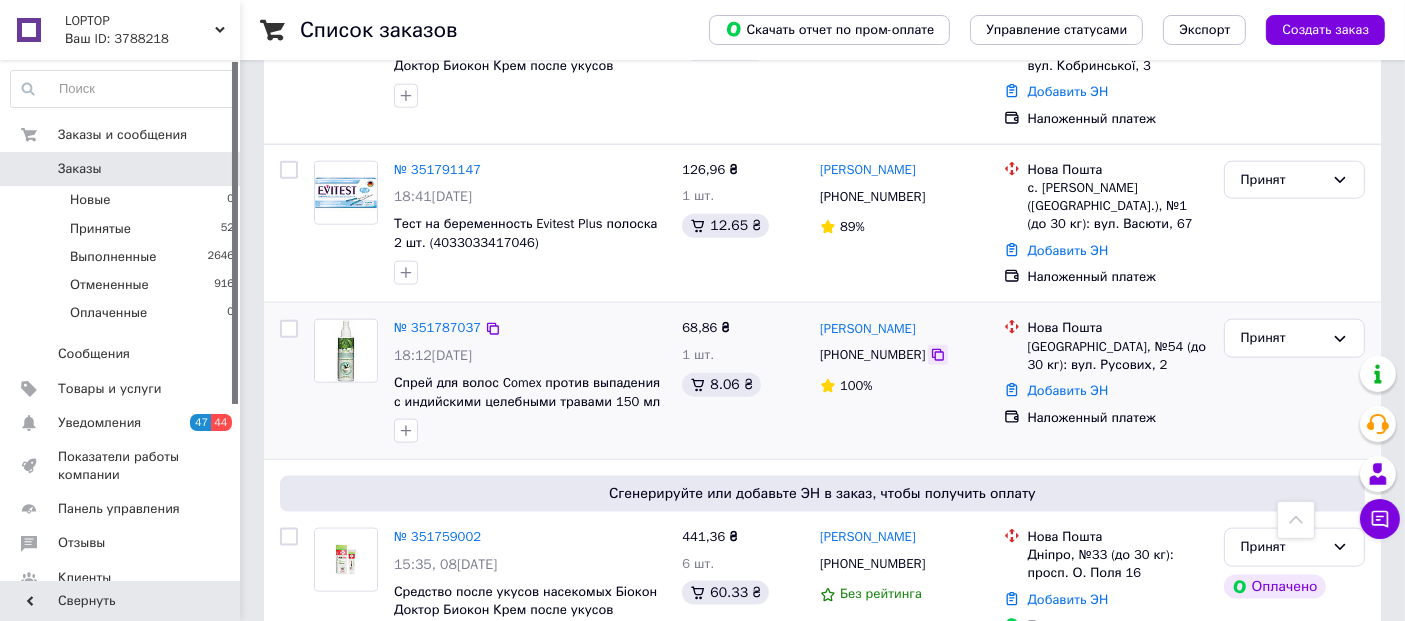 click 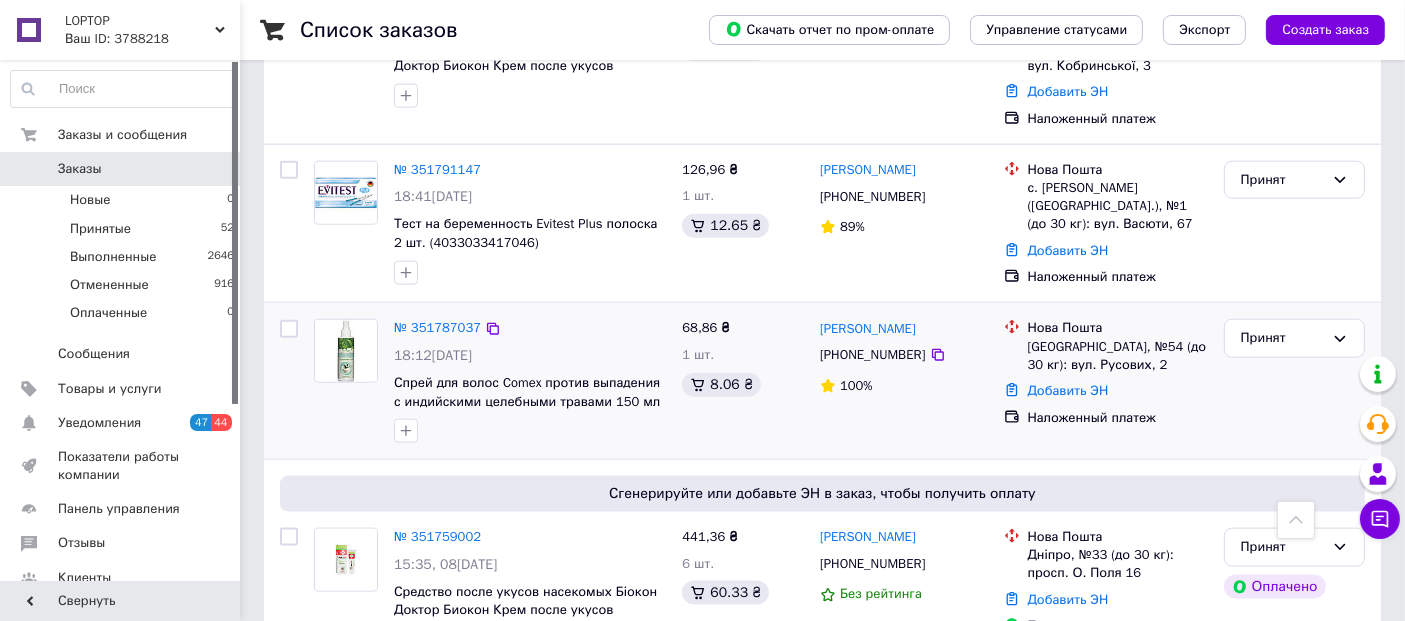 drag, startPoint x: 924, startPoint y: 279, endPoint x: 818, endPoint y: 276, distance: 106.04244 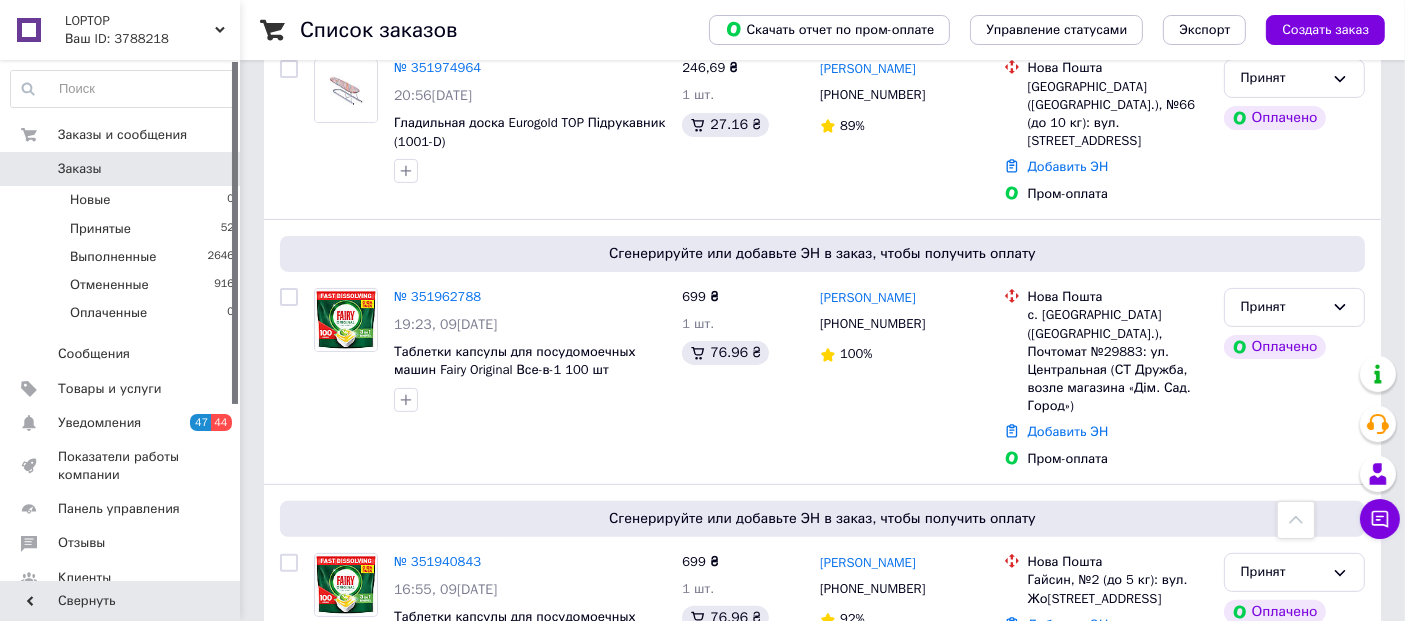 scroll, scrollTop: 0, scrollLeft: 0, axis: both 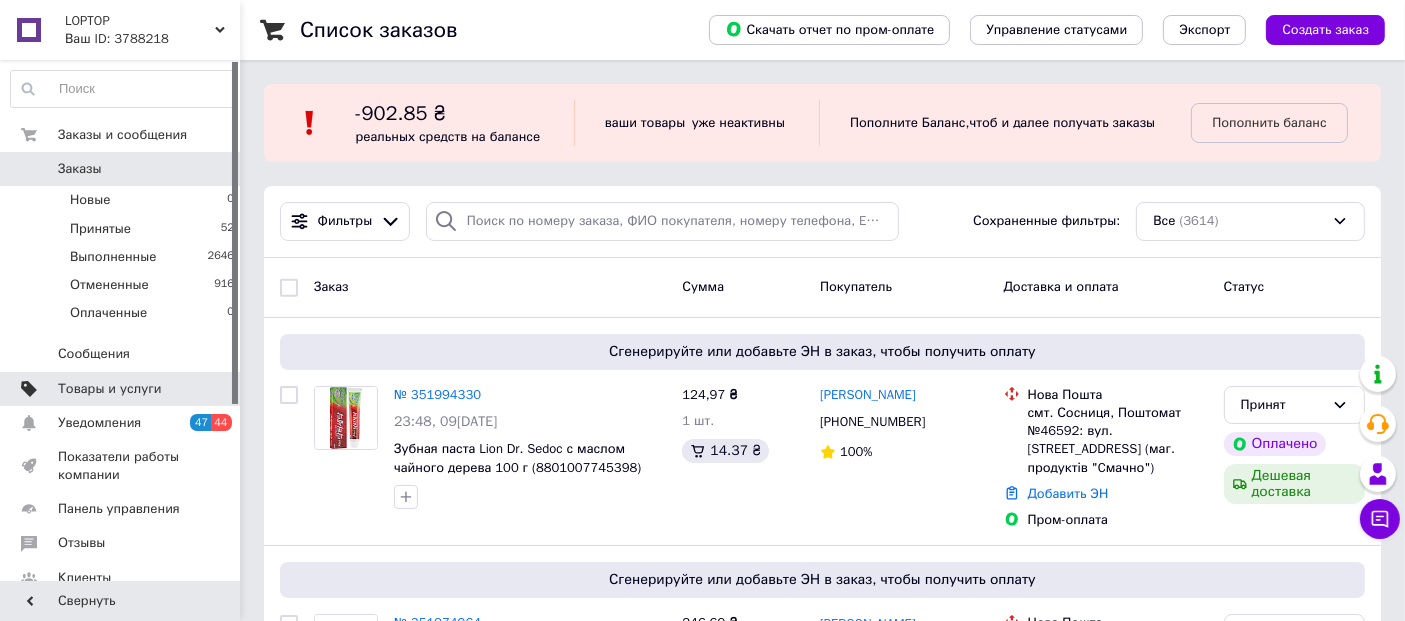 click on "Товары и услуги" at bounding box center (110, 389) 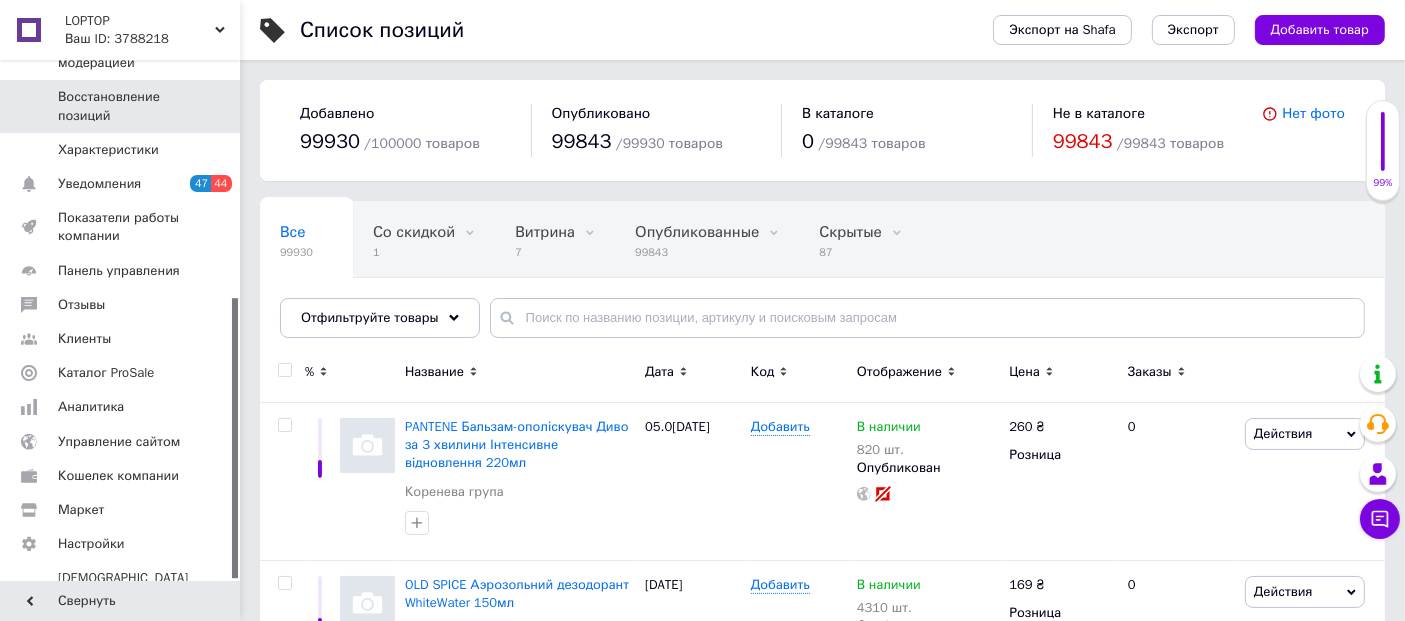 scroll, scrollTop: 447, scrollLeft: 0, axis: vertical 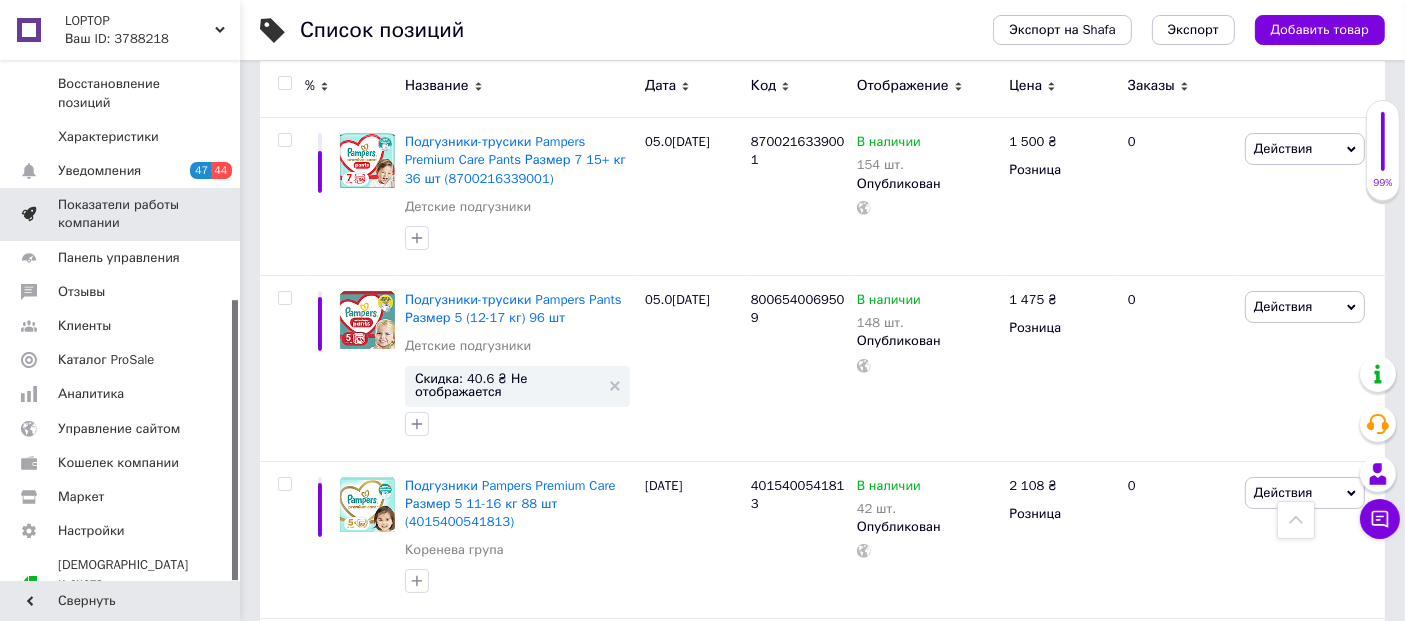 click on "Показатели работы компании" at bounding box center [121, 214] 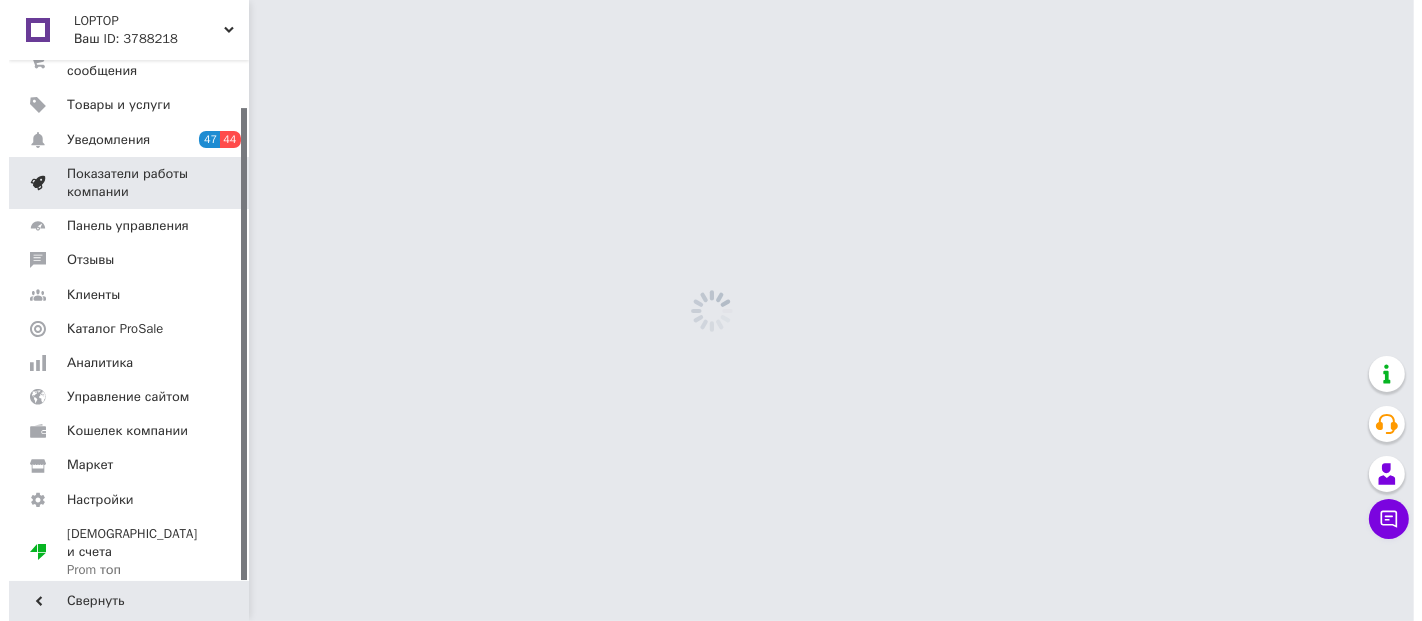 scroll, scrollTop: 0, scrollLeft: 0, axis: both 